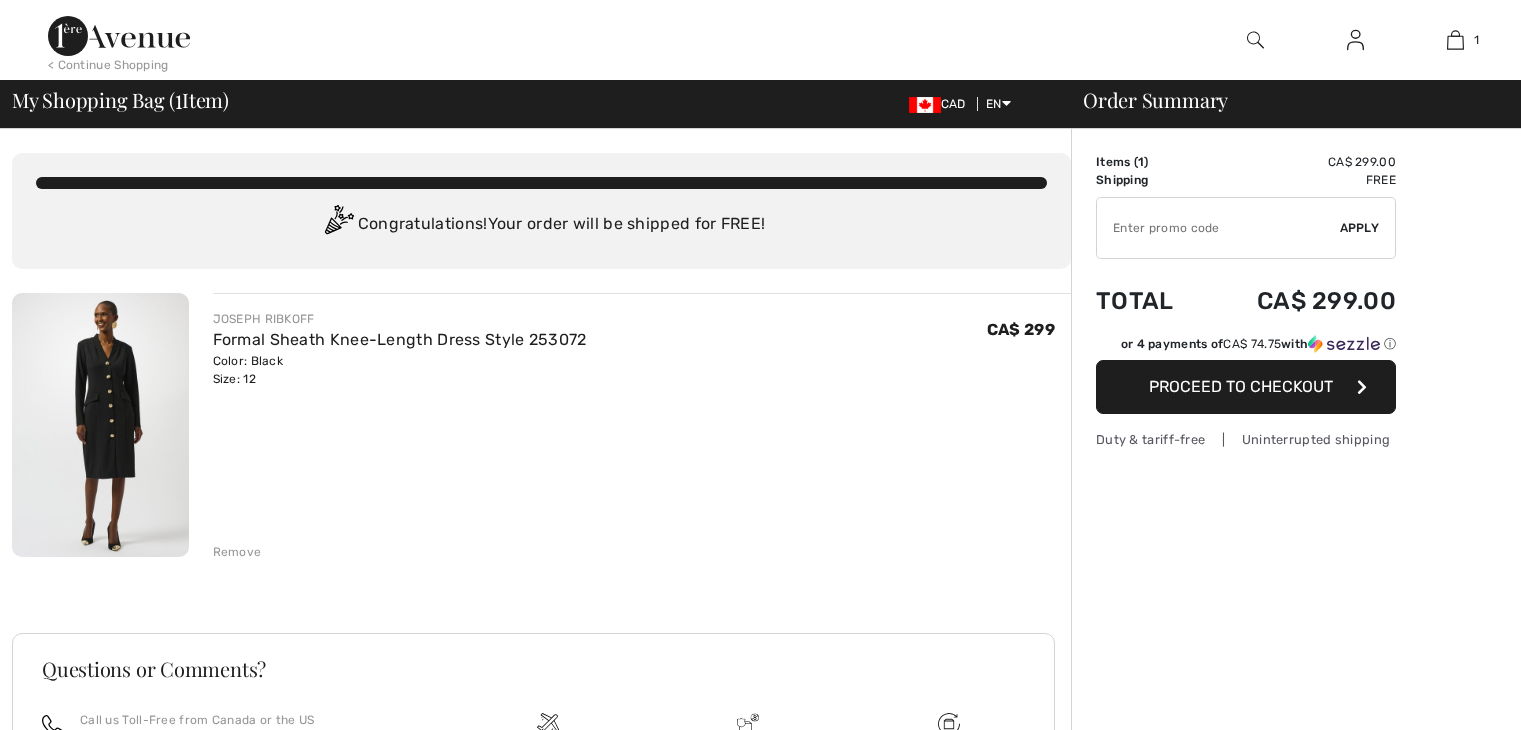 scroll, scrollTop: 0, scrollLeft: 0, axis: both 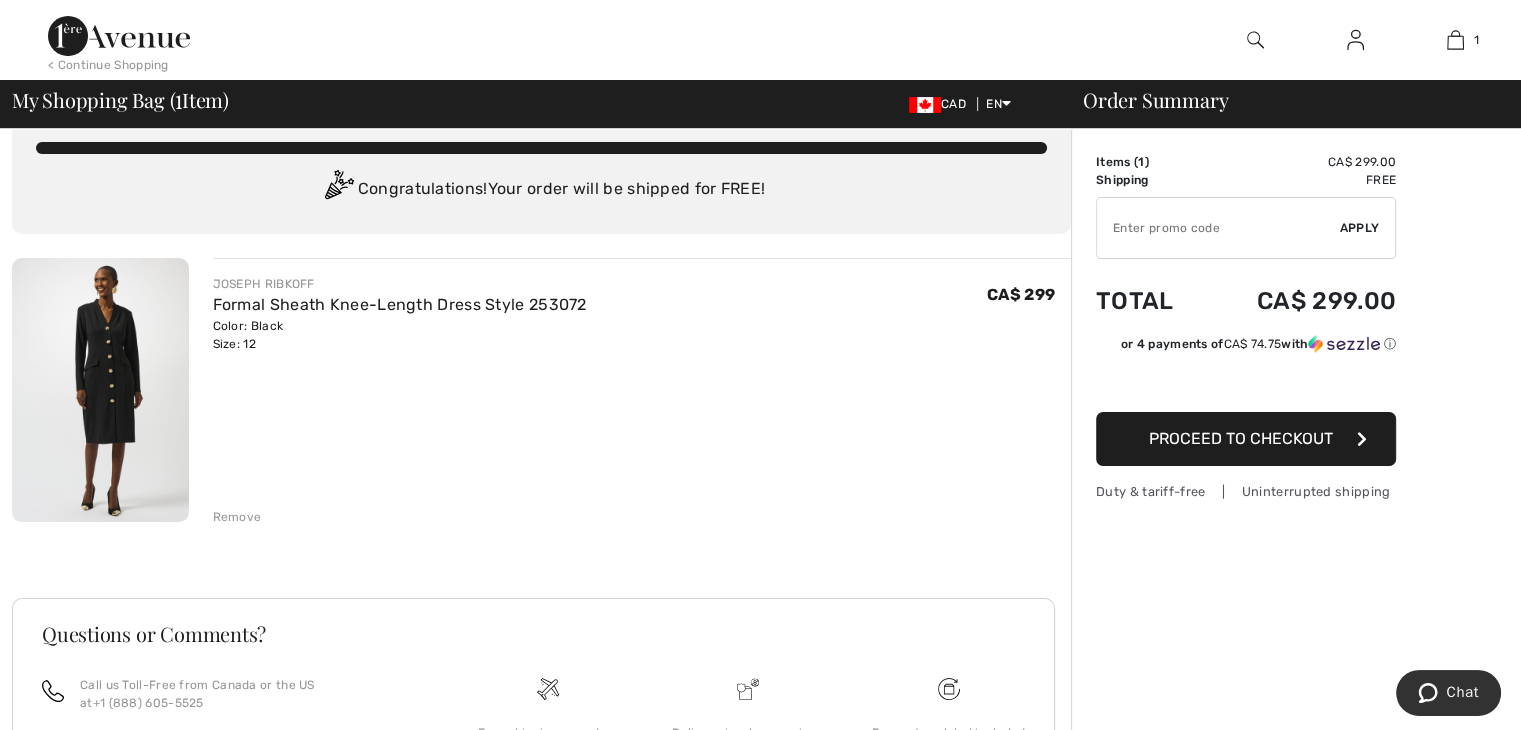 click on "Proceed to Checkout" at bounding box center [1241, 438] 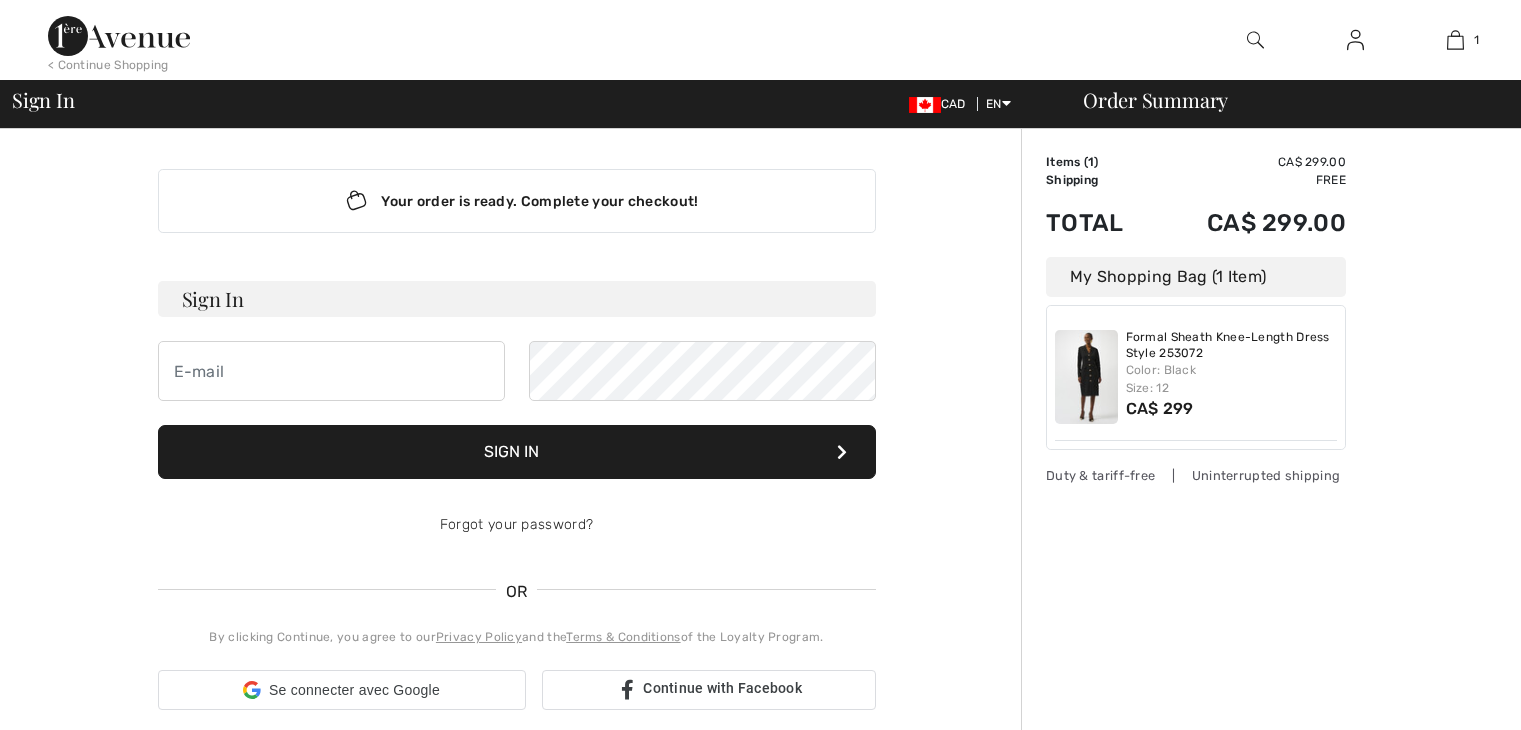 scroll, scrollTop: 0, scrollLeft: 0, axis: both 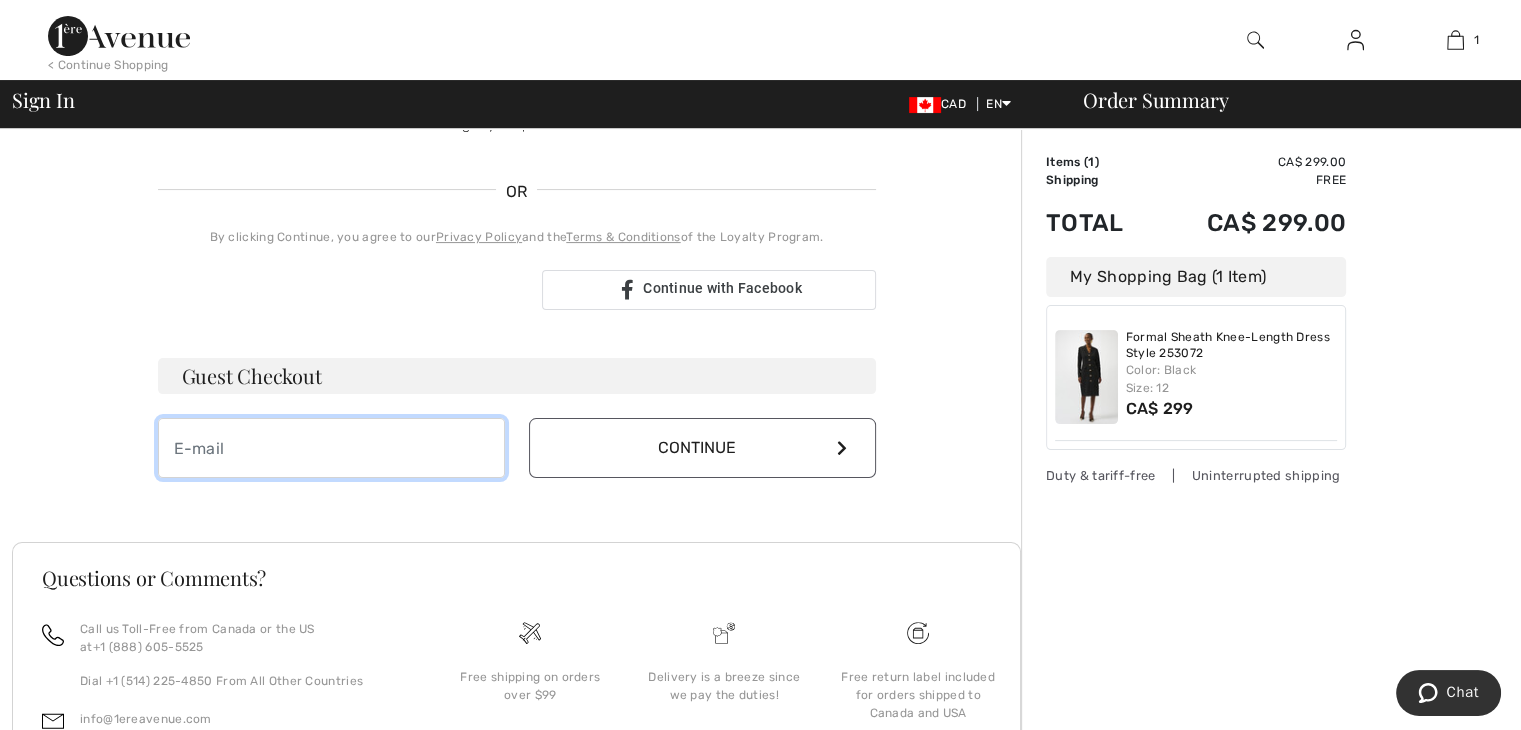 click at bounding box center [331, 448] 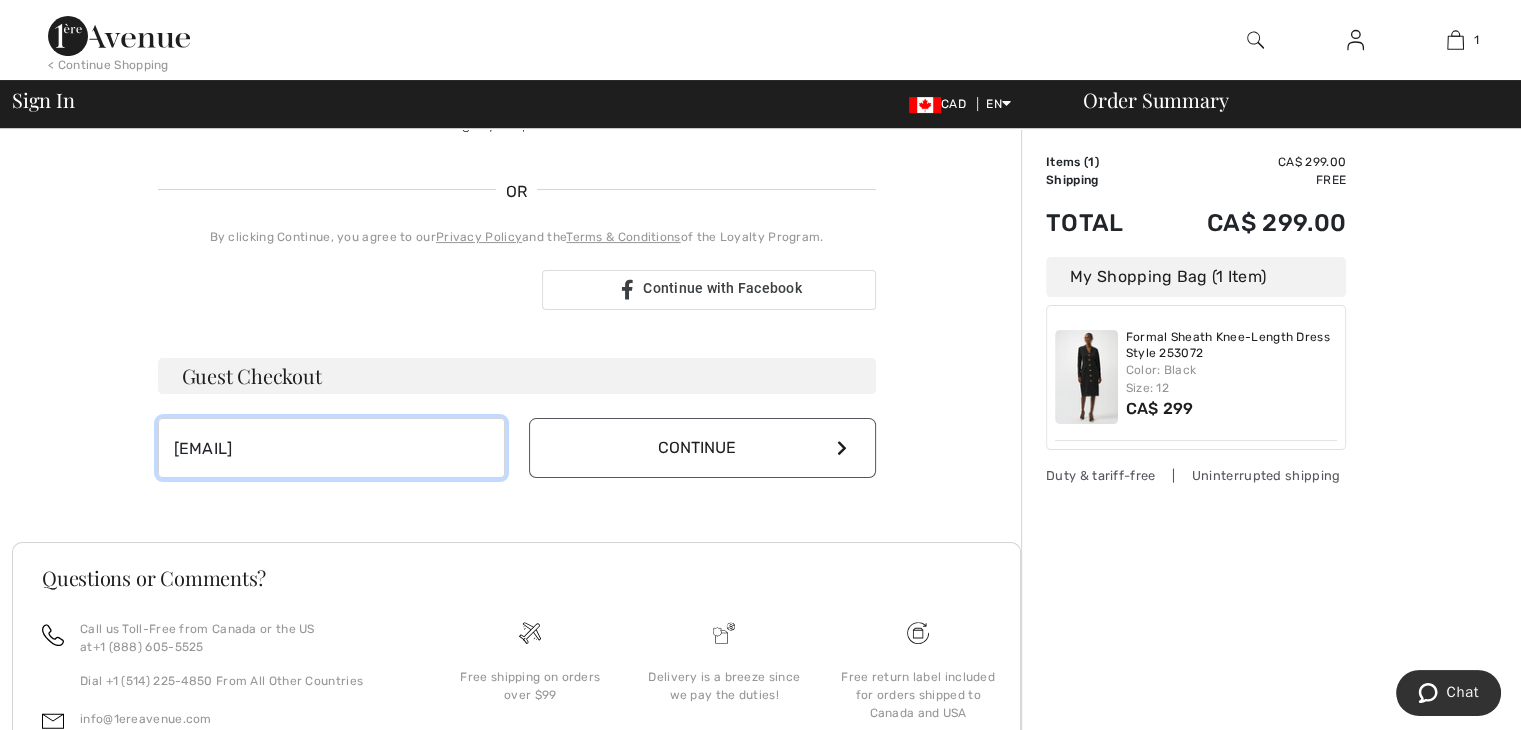 type on "[EMAIL]" 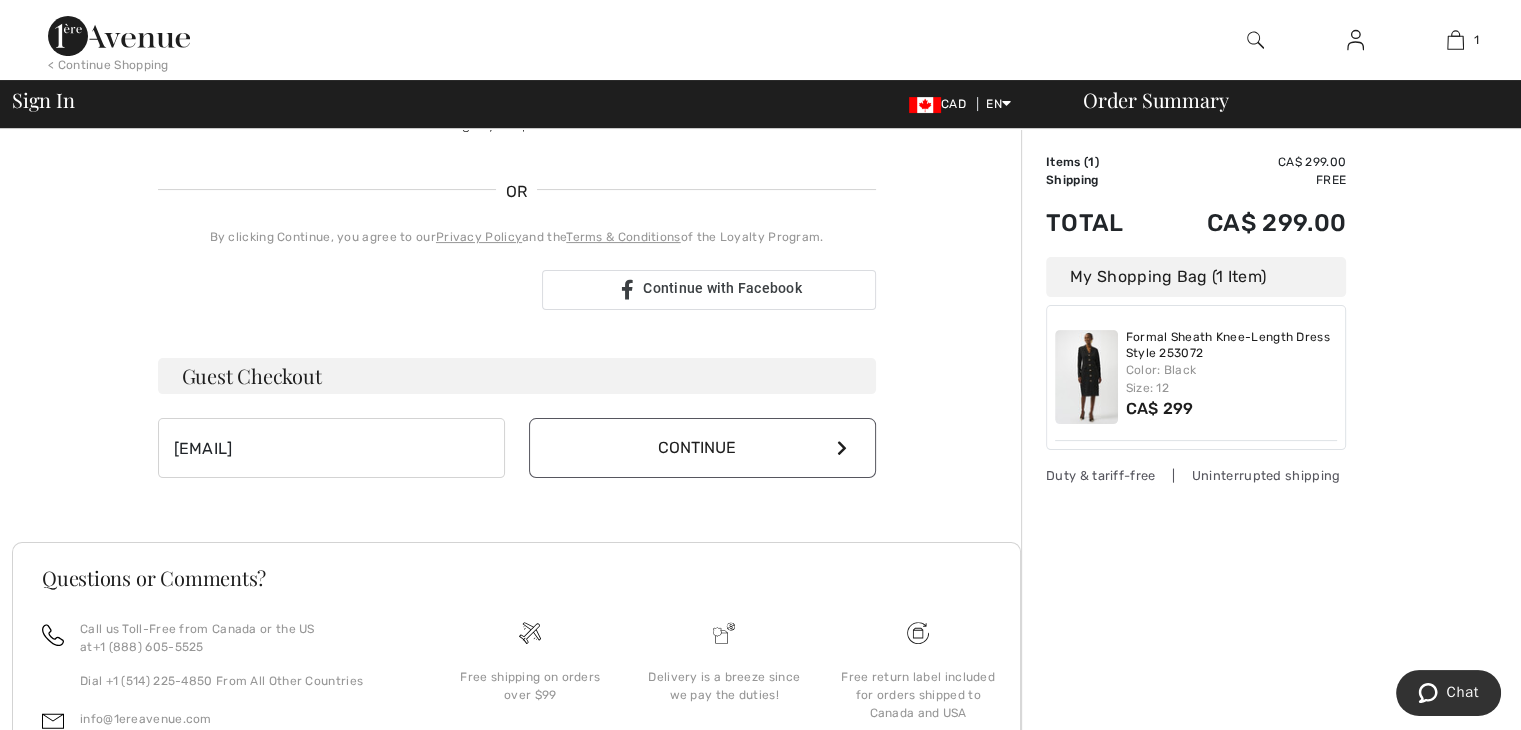 click at bounding box center [842, 448] 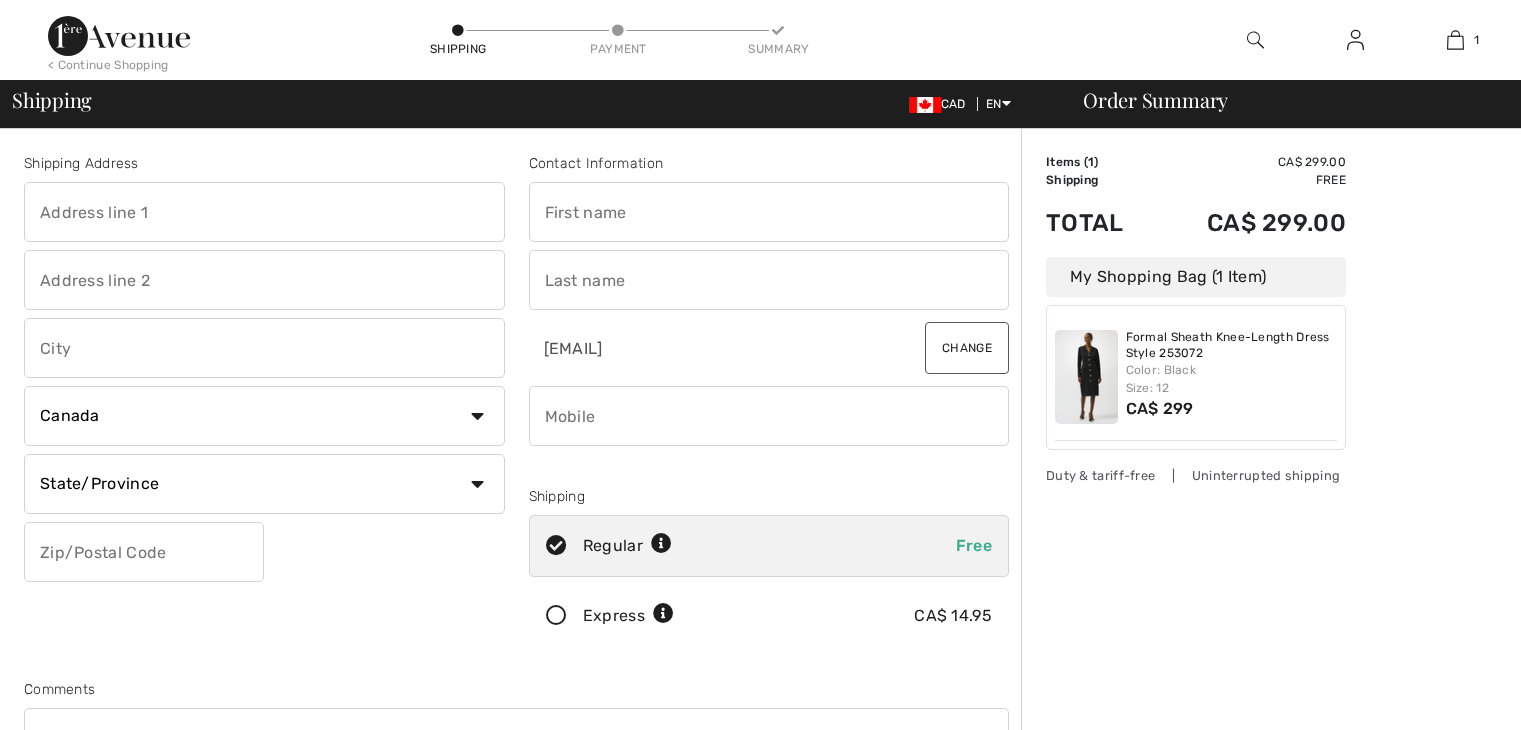 scroll, scrollTop: 0, scrollLeft: 0, axis: both 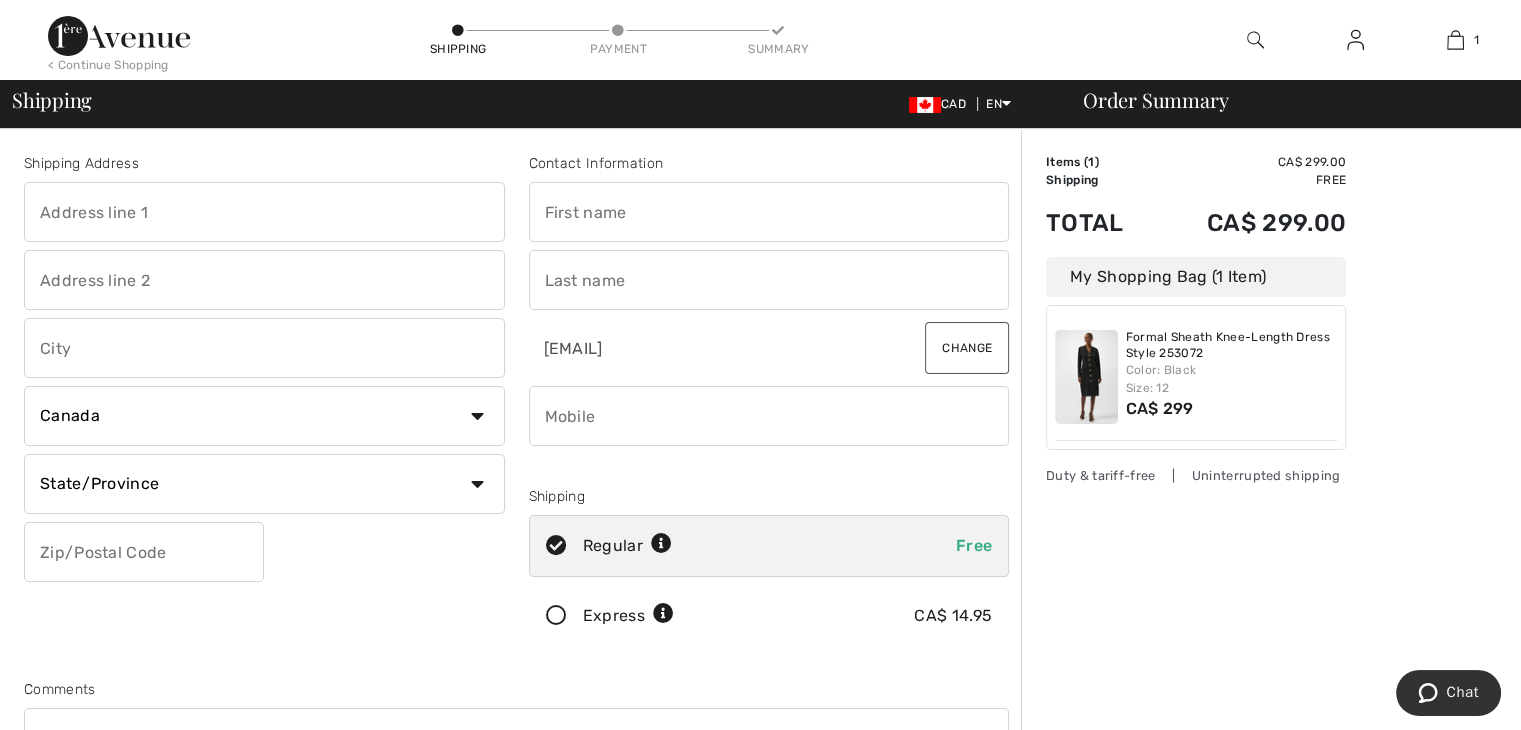 click at bounding box center (769, 212) 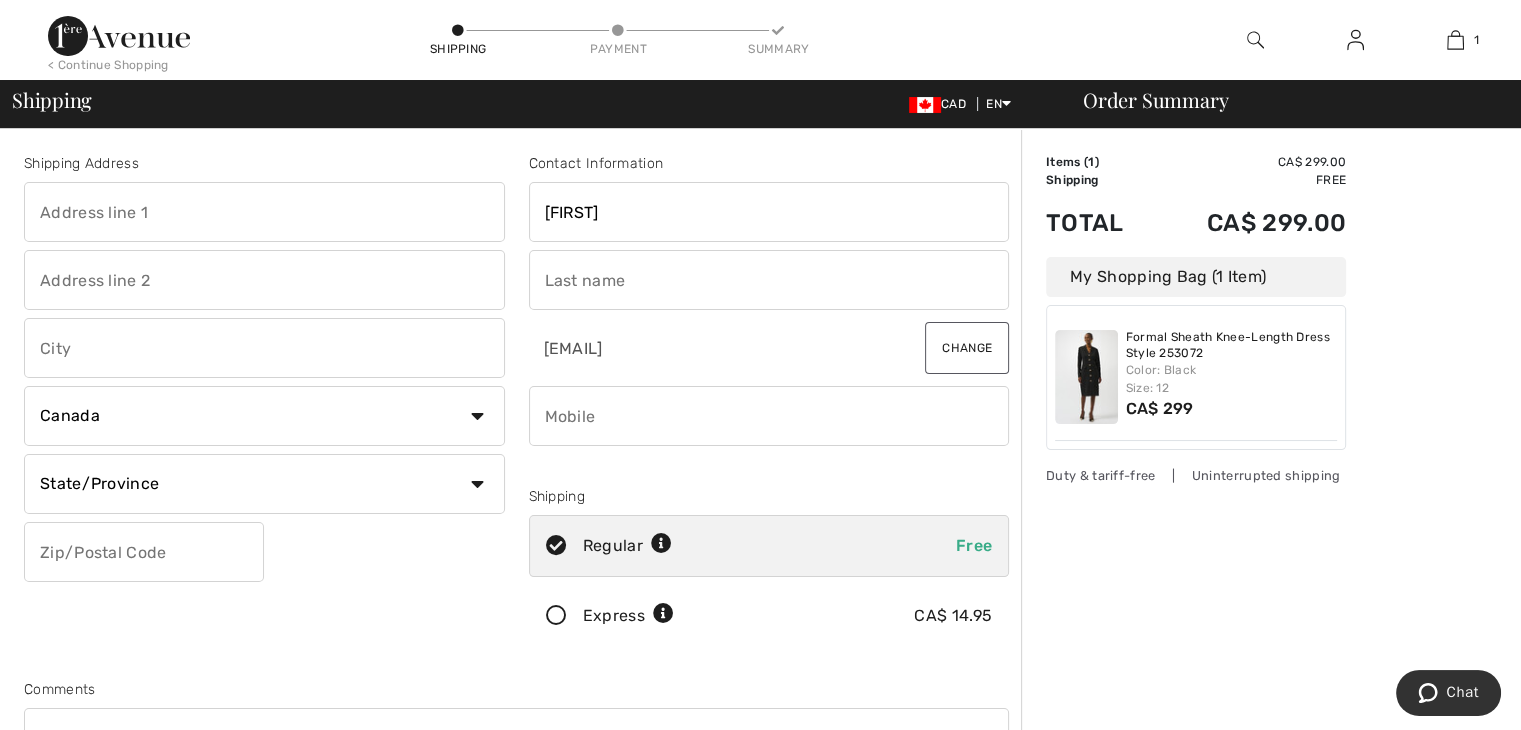type on "[NUMBER] [CITY]" 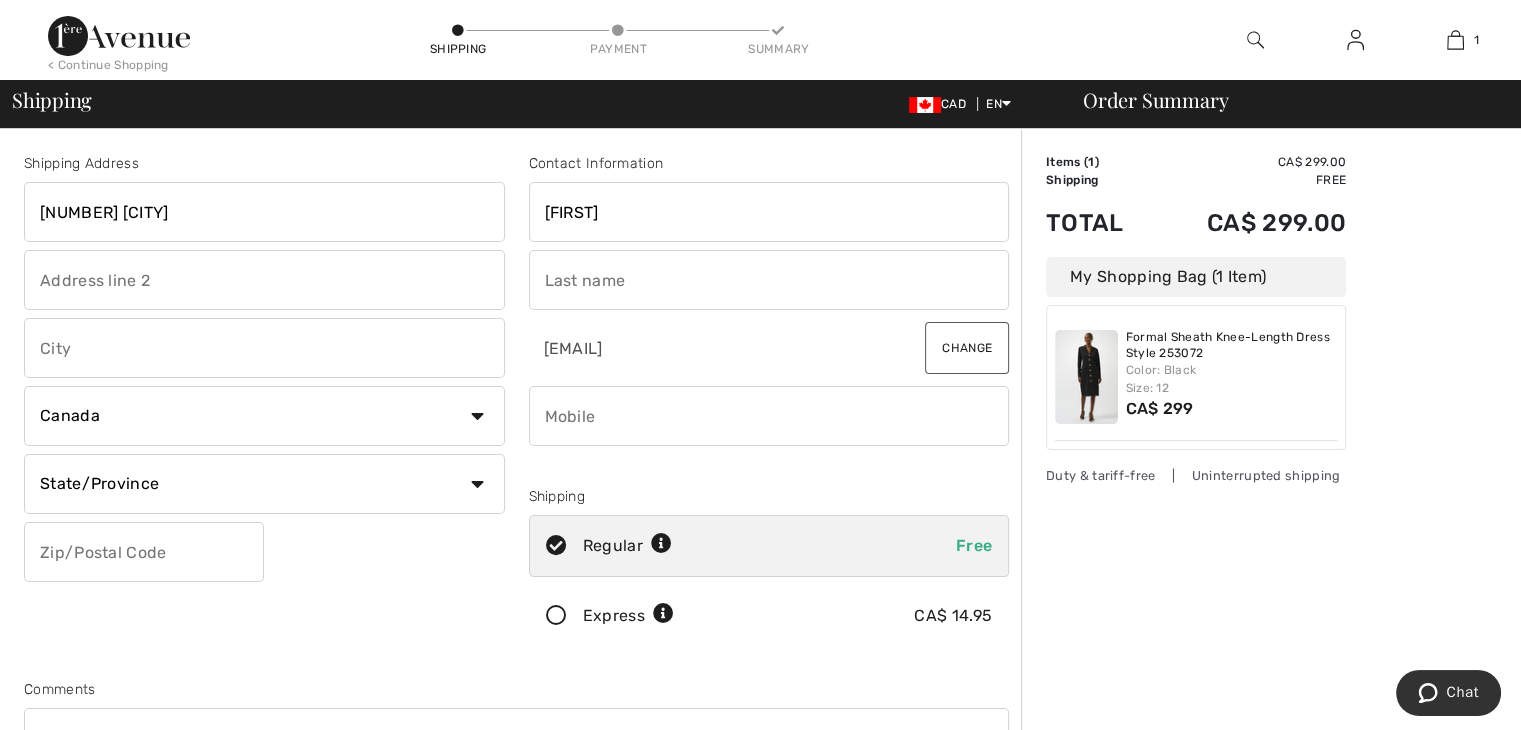 type on "[CITY]" 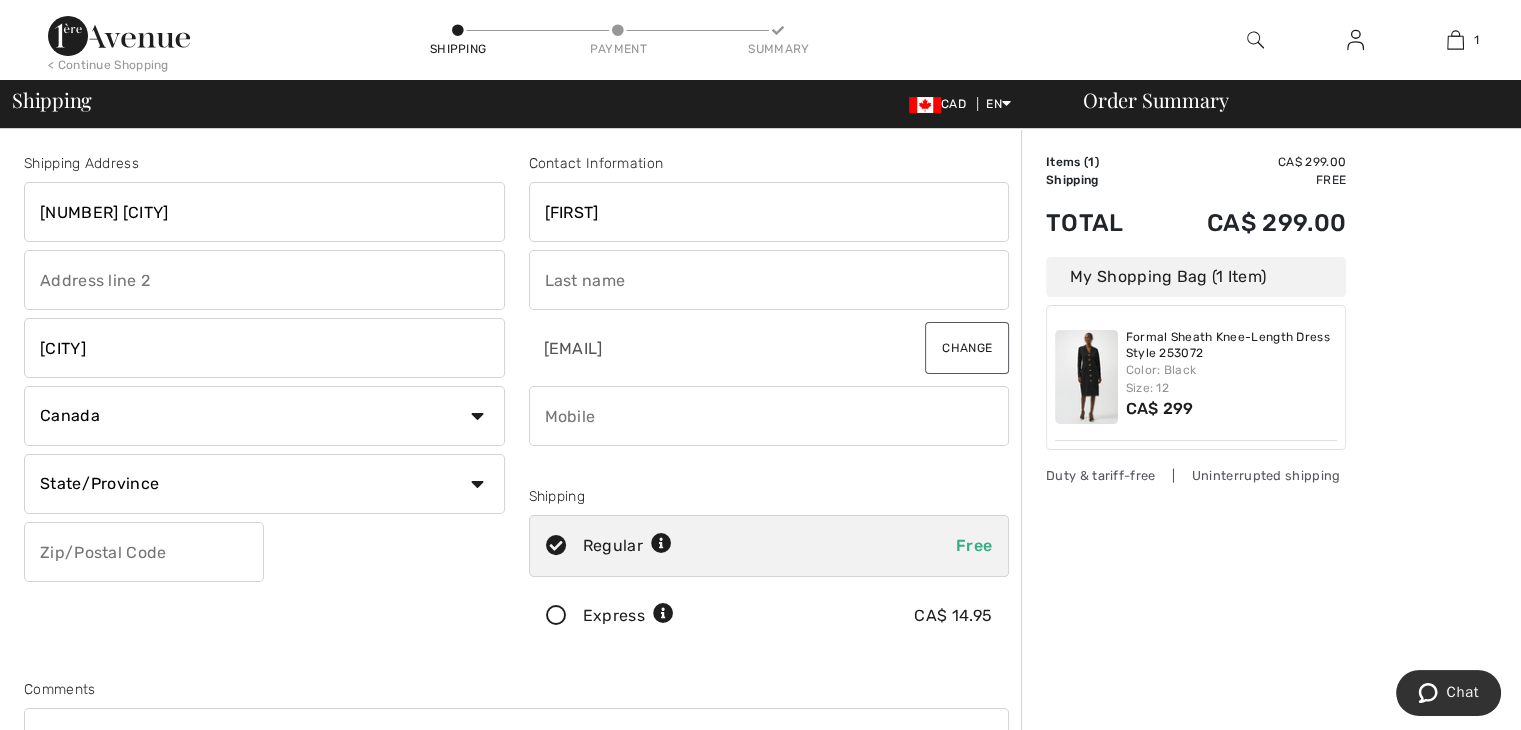 select on "QC" 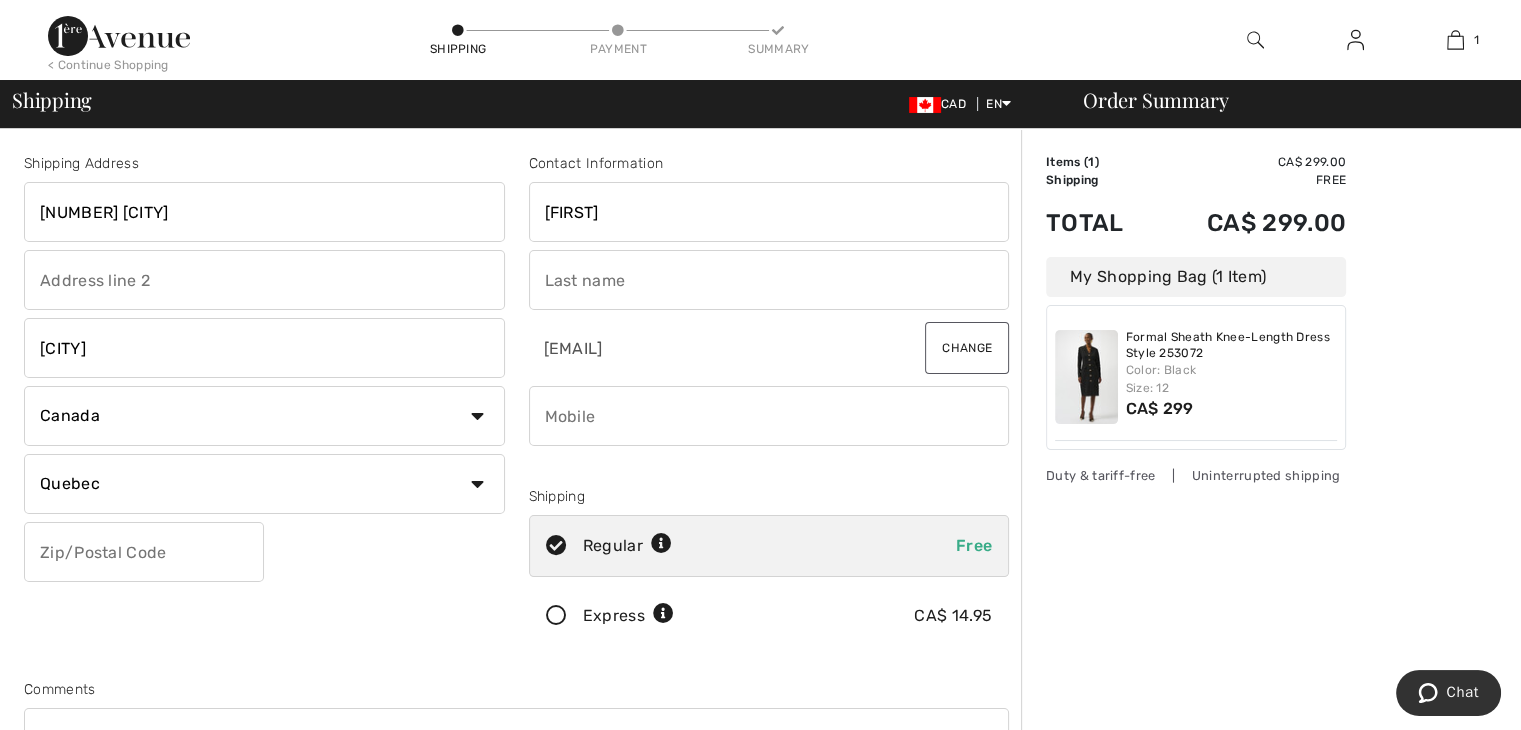 type on "J6A 8E1" 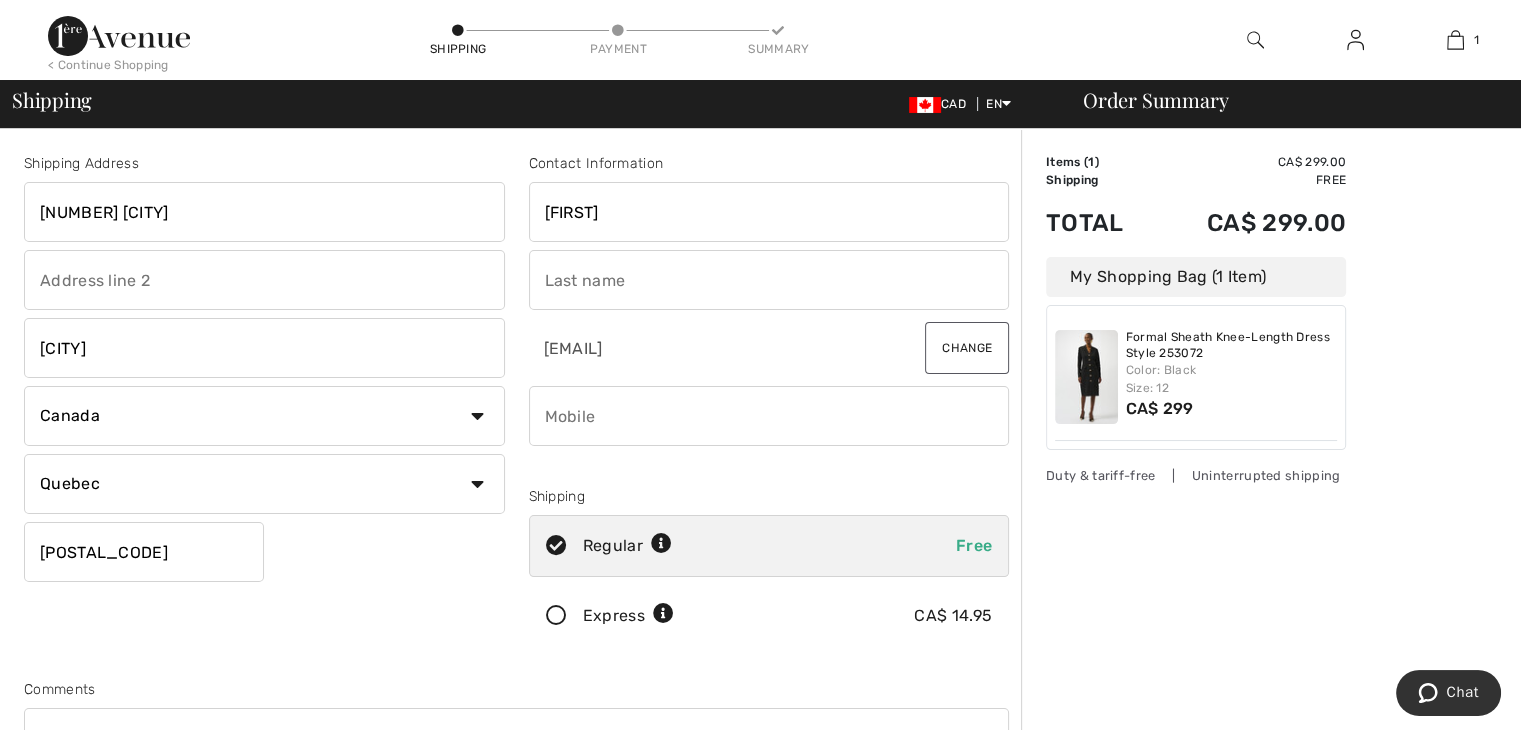 type on "prefontaine" 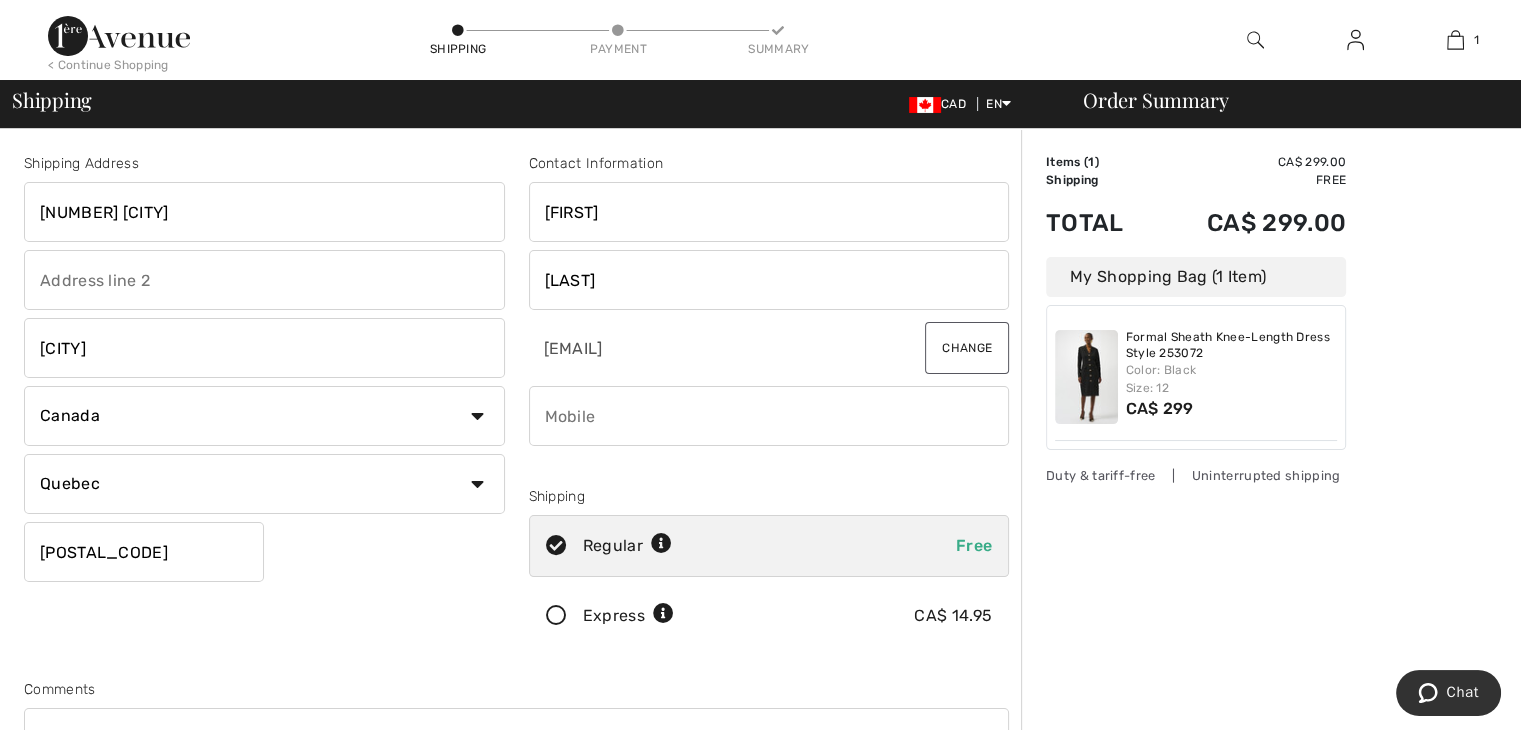 type on "5149191142" 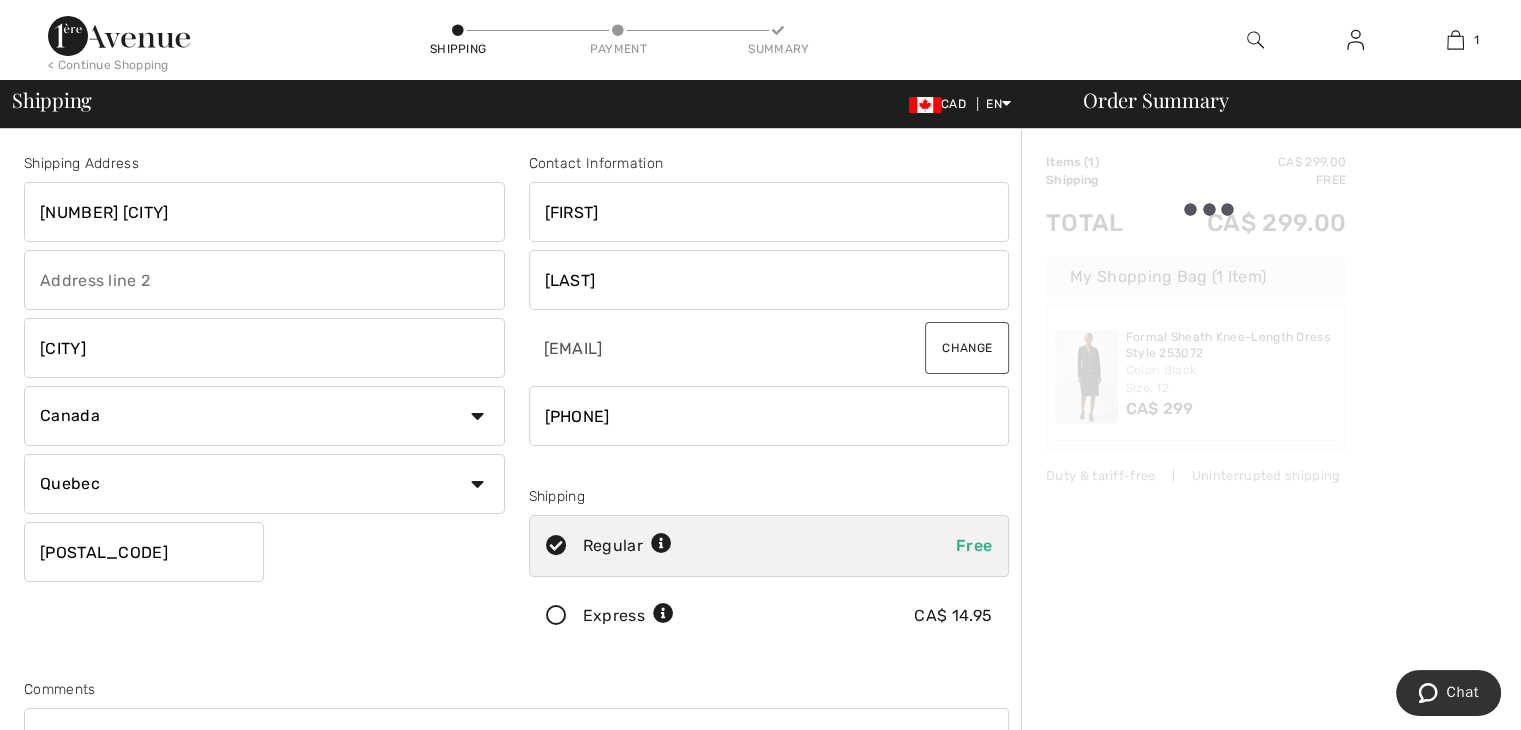 type on "[POSTAL_CODE]" 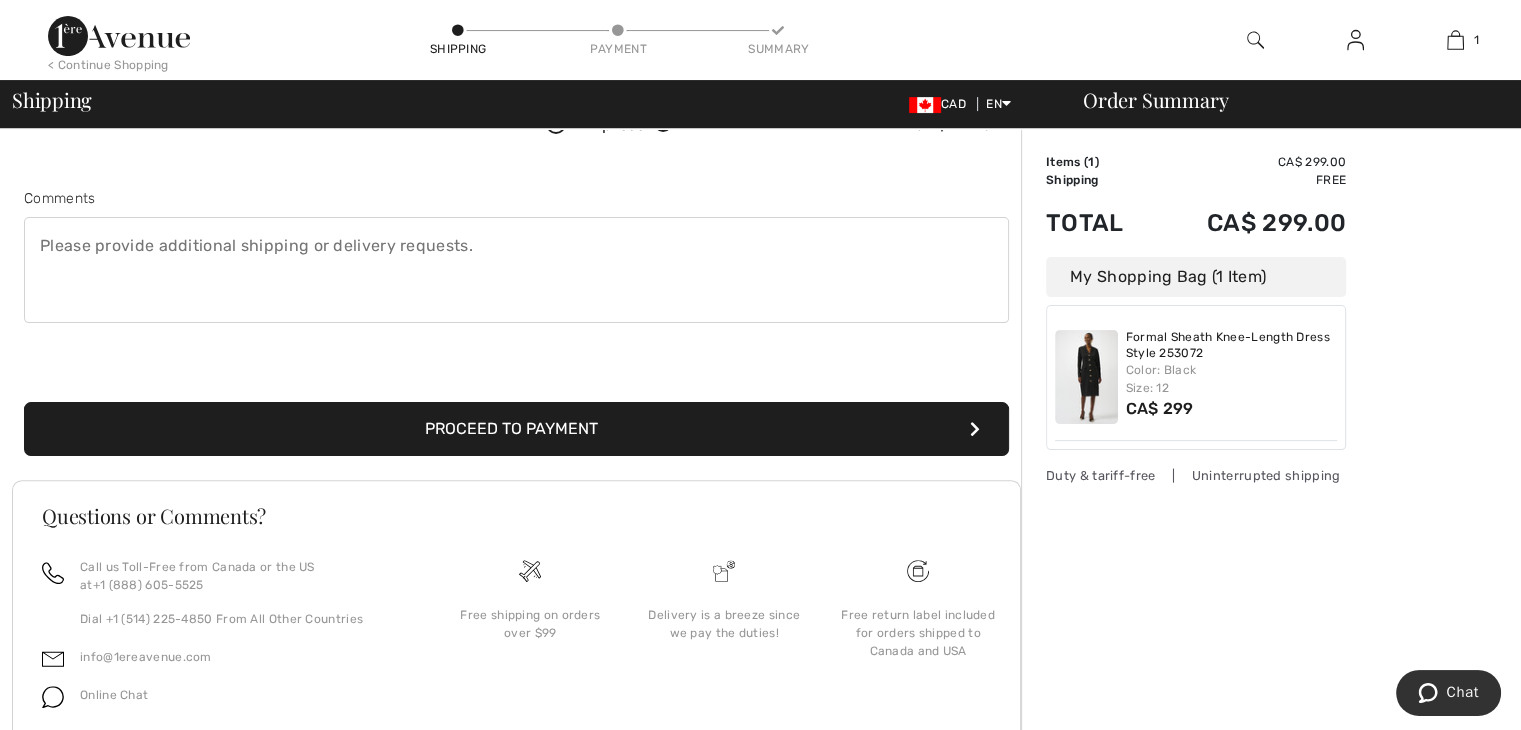 scroll, scrollTop: 500, scrollLeft: 0, axis: vertical 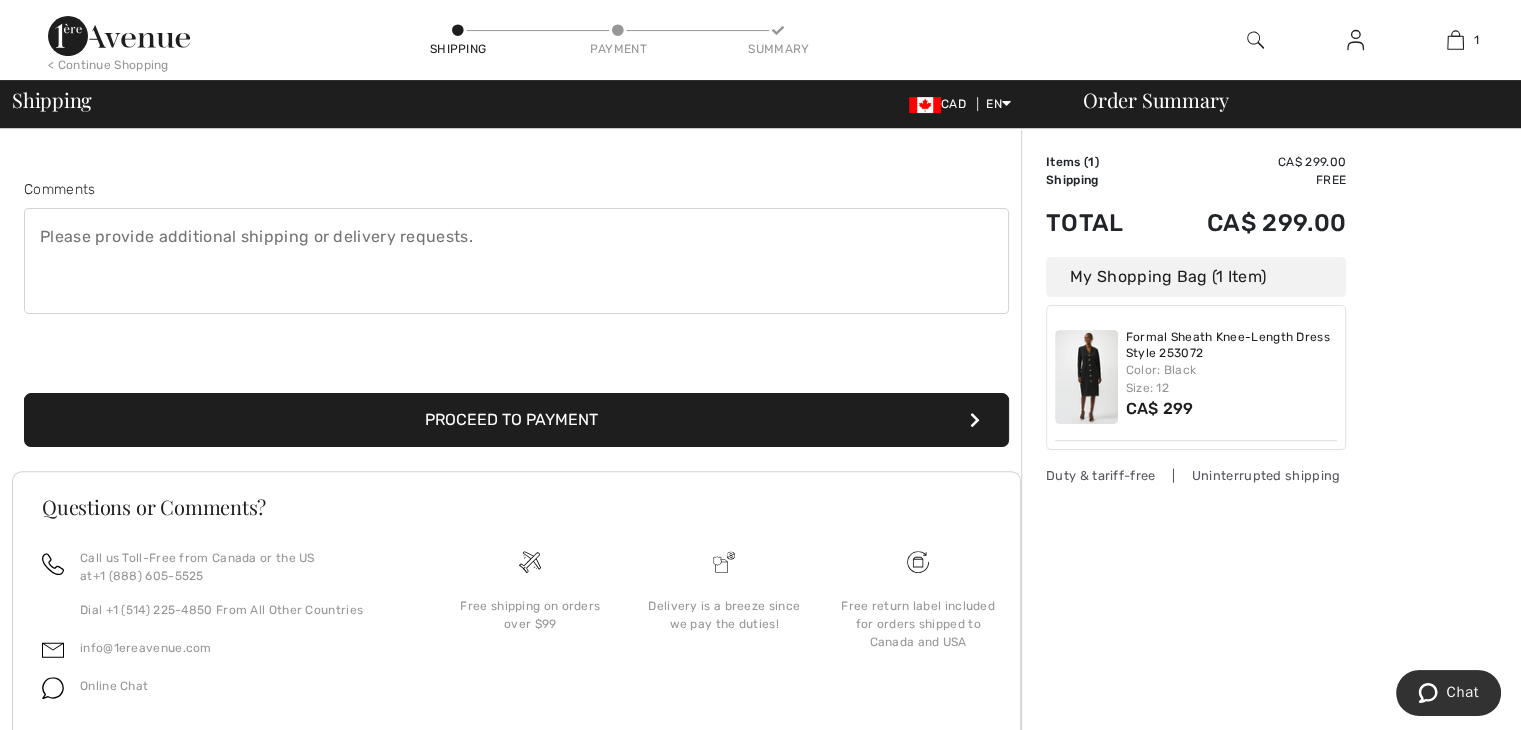 click on "Proceed to Payment" at bounding box center [516, 420] 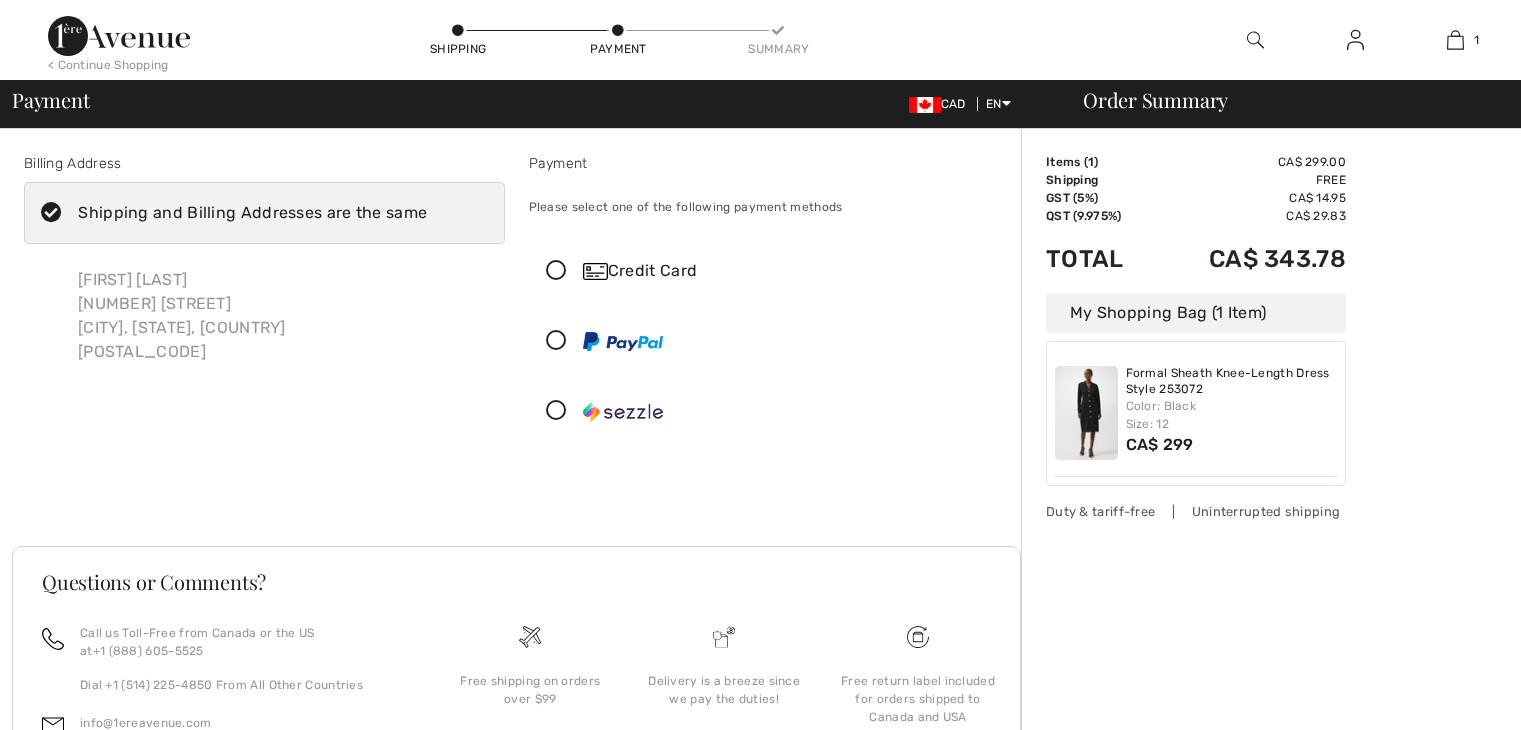 scroll, scrollTop: 0, scrollLeft: 0, axis: both 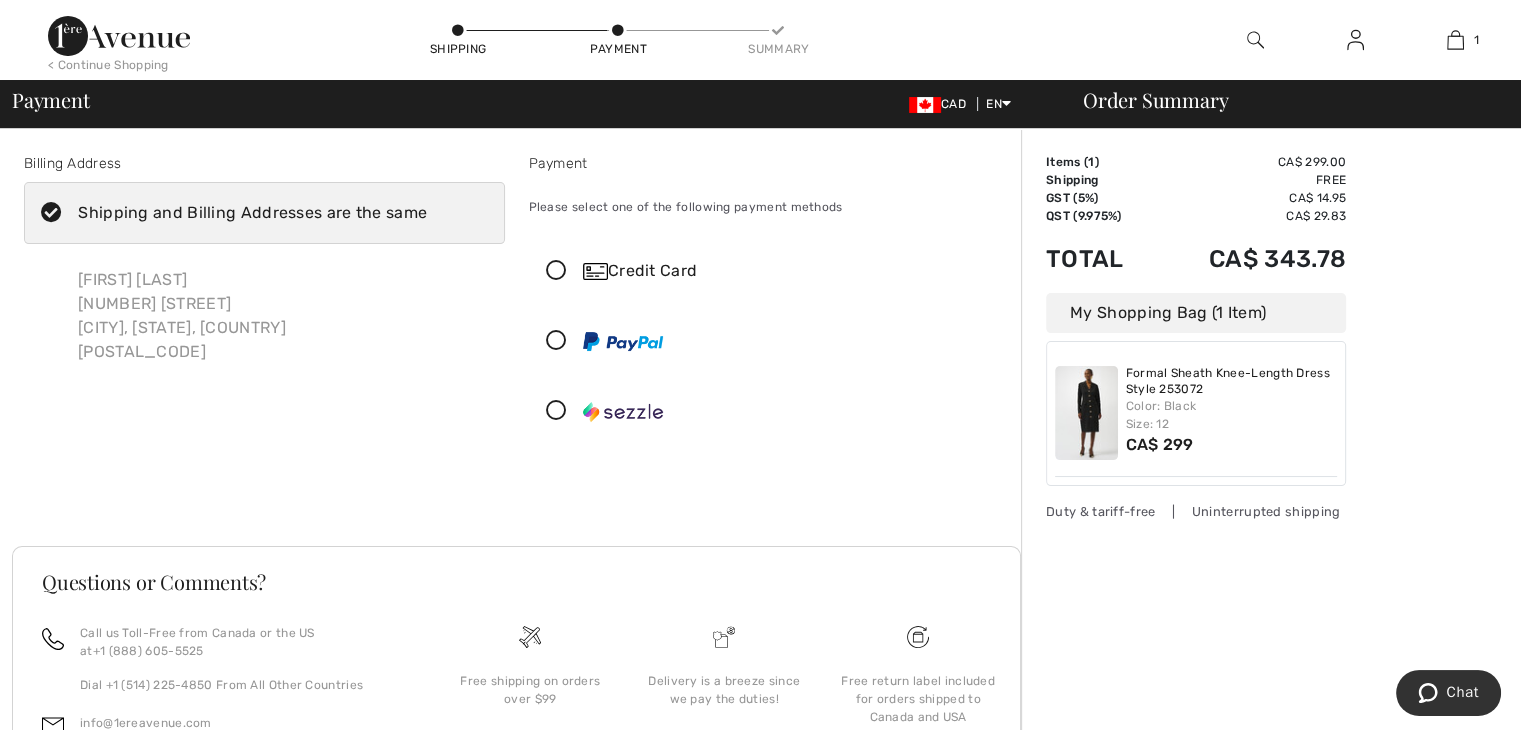 click on "Credit Card" at bounding box center (789, 271) 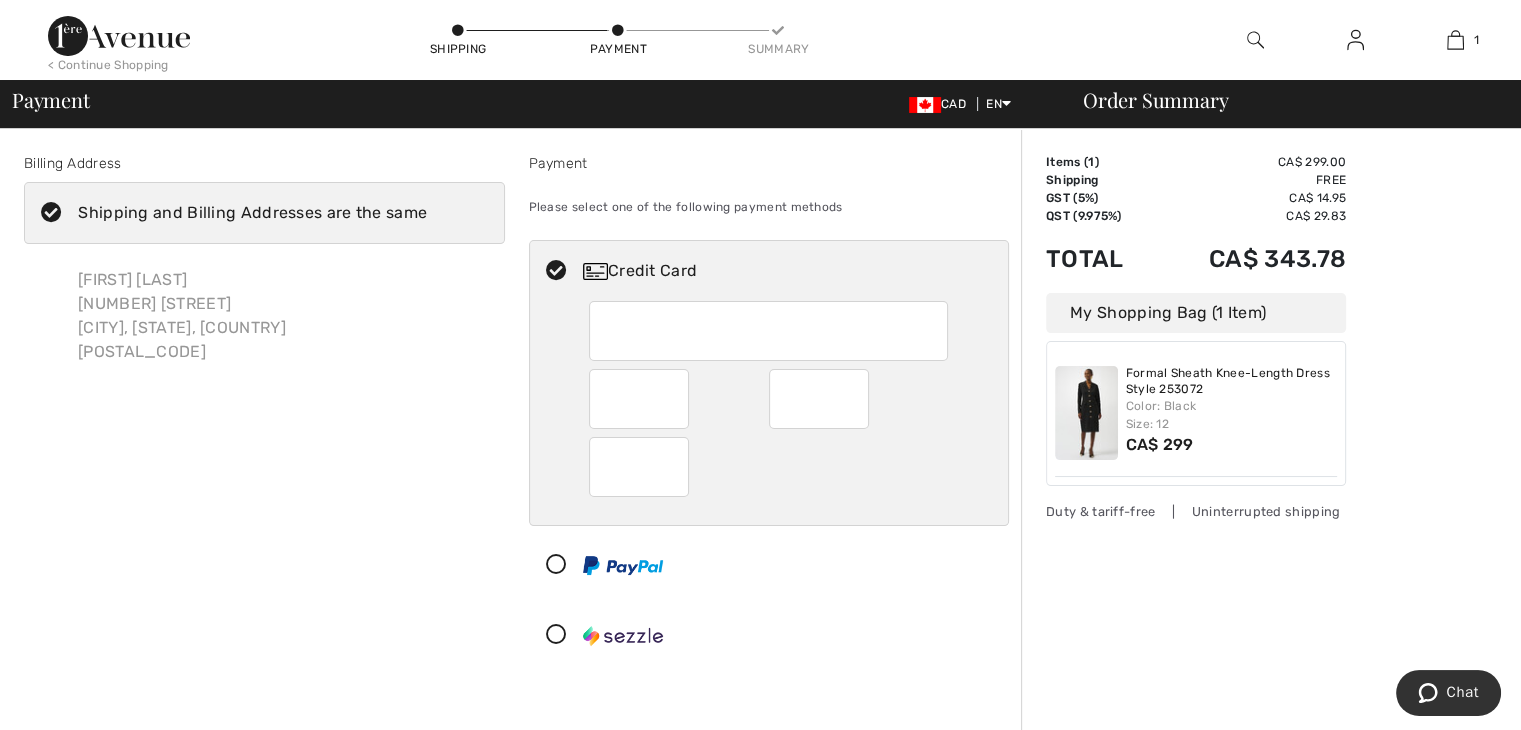 click at bounding box center (639, 467) 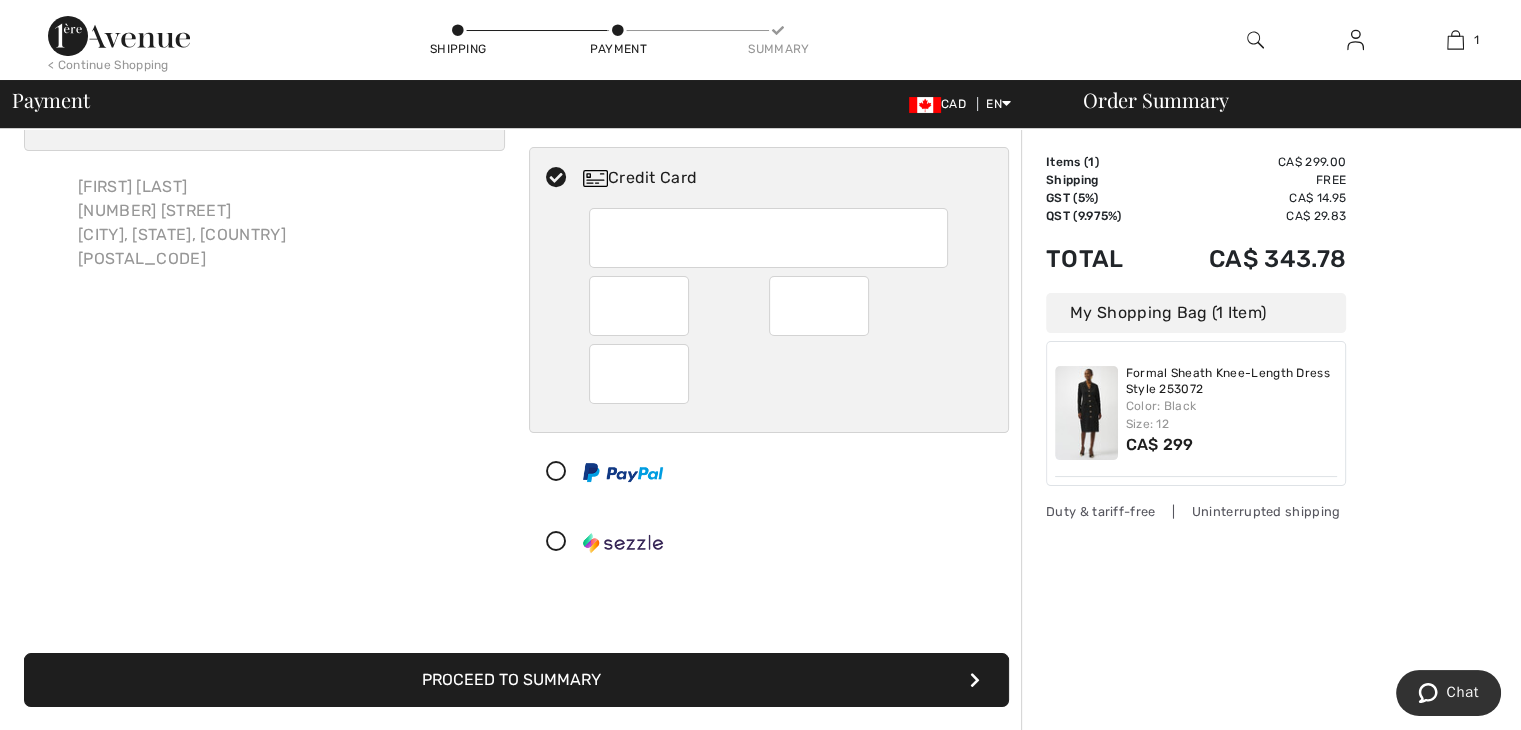 scroll, scrollTop: 200, scrollLeft: 0, axis: vertical 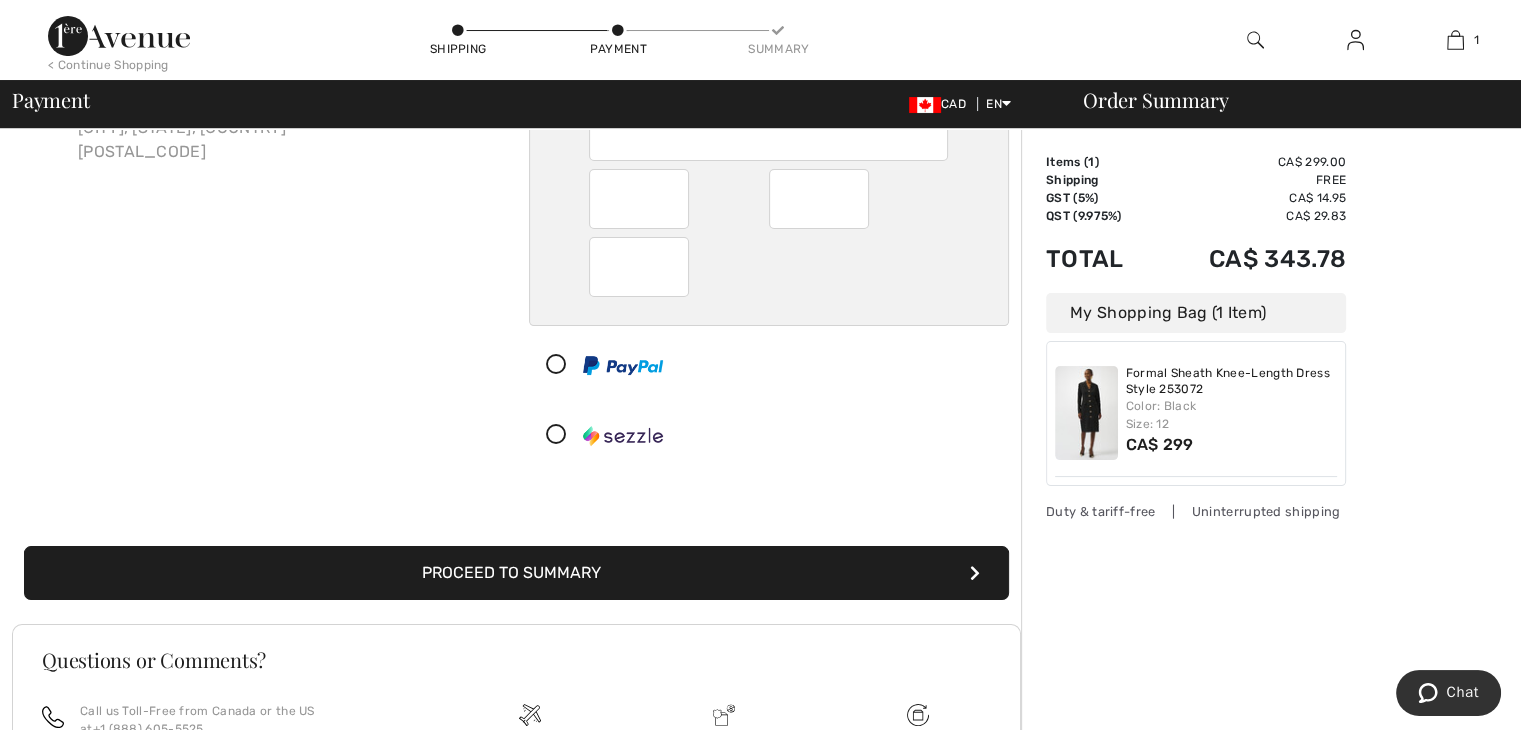 click on "Proceed to Summary" at bounding box center (516, 573) 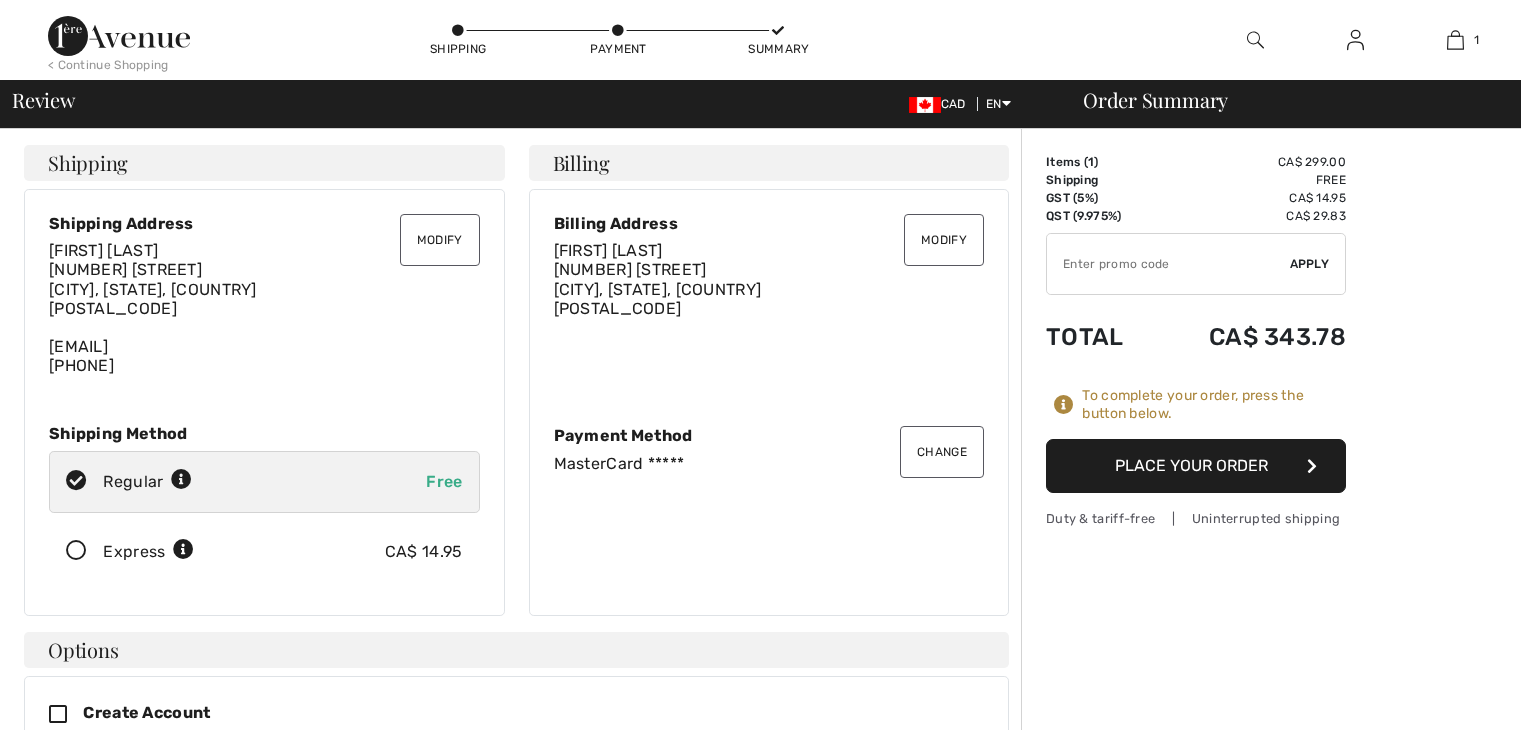 scroll, scrollTop: 0, scrollLeft: 0, axis: both 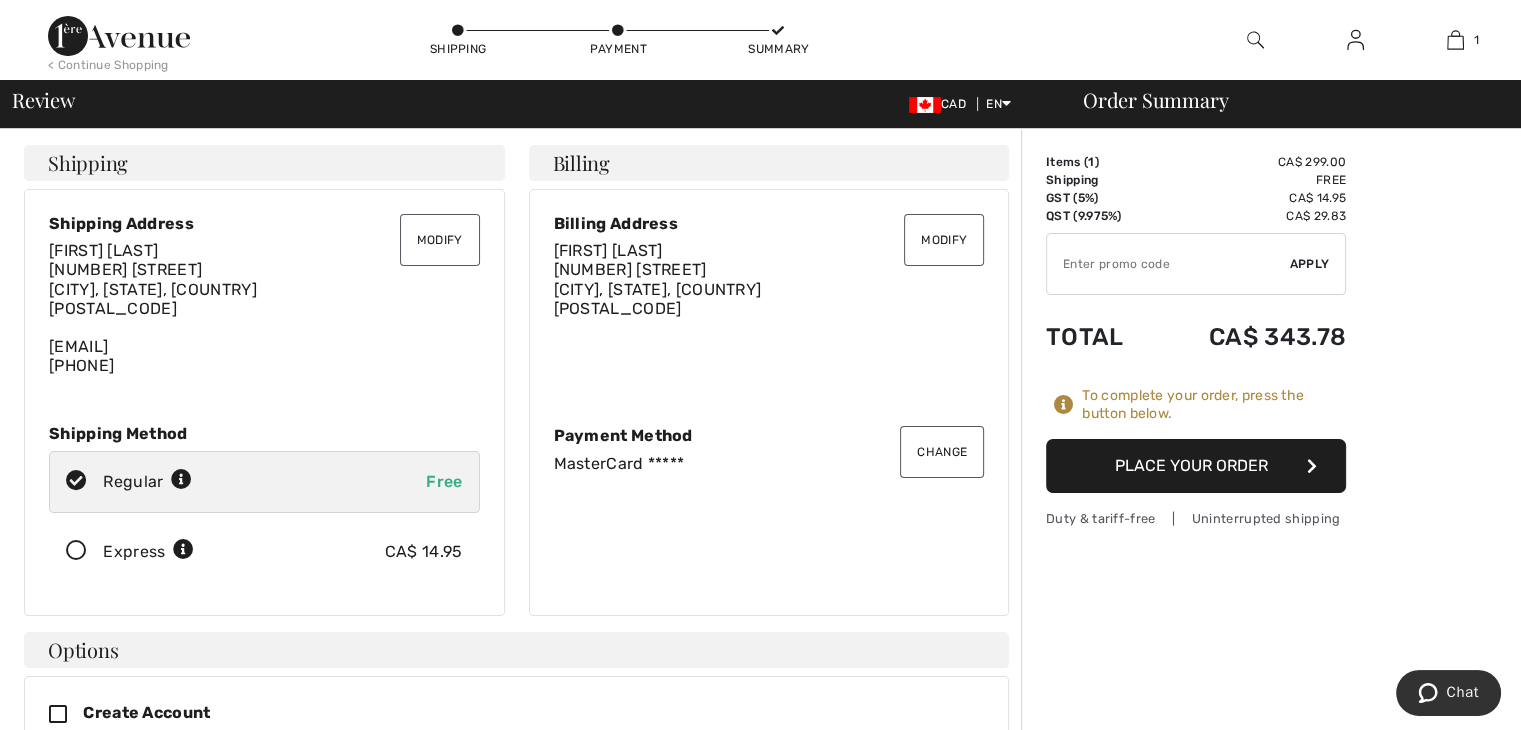 click on "Place Your Order" at bounding box center (1196, 466) 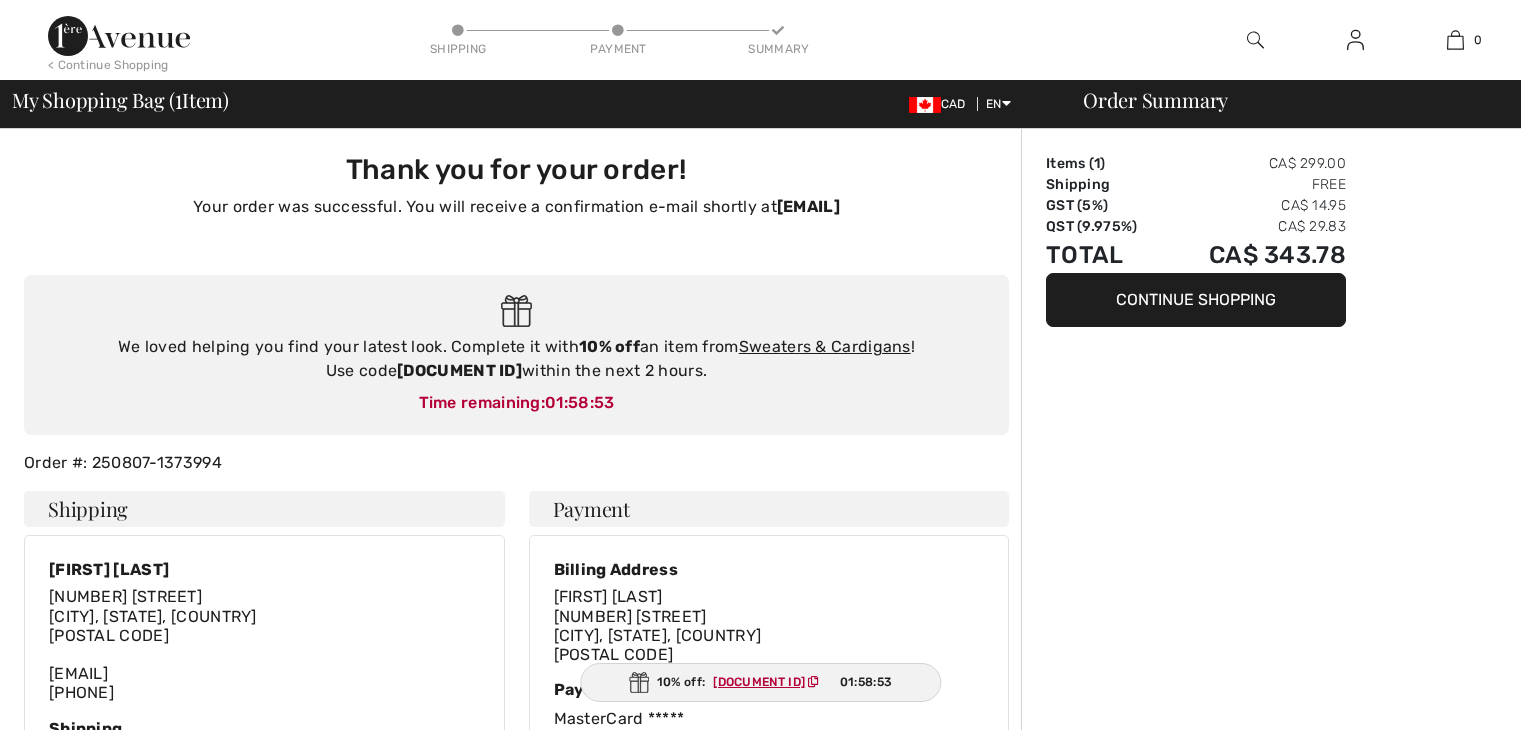scroll, scrollTop: 0, scrollLeft: 0, axis: both 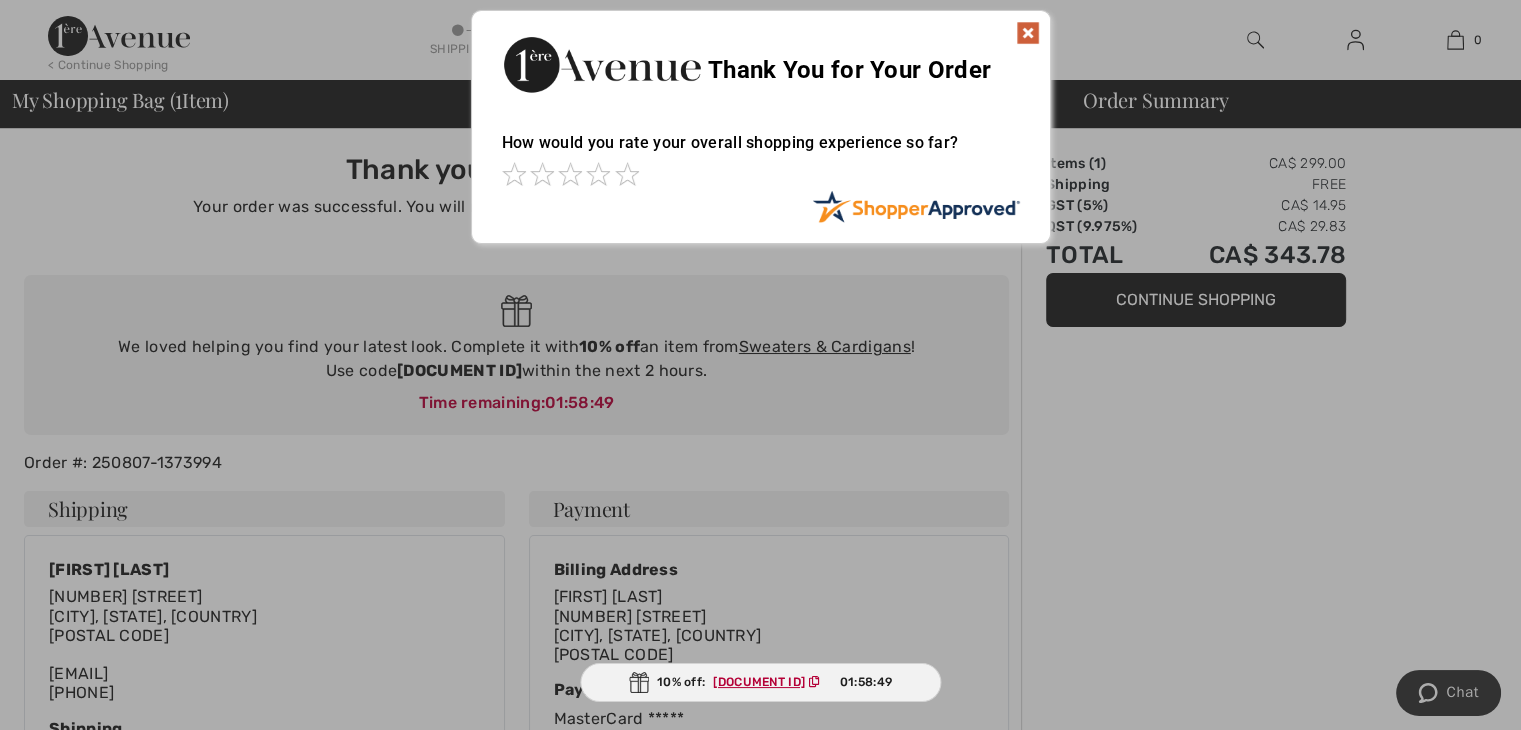 click at bounding box center (1028, 33) 